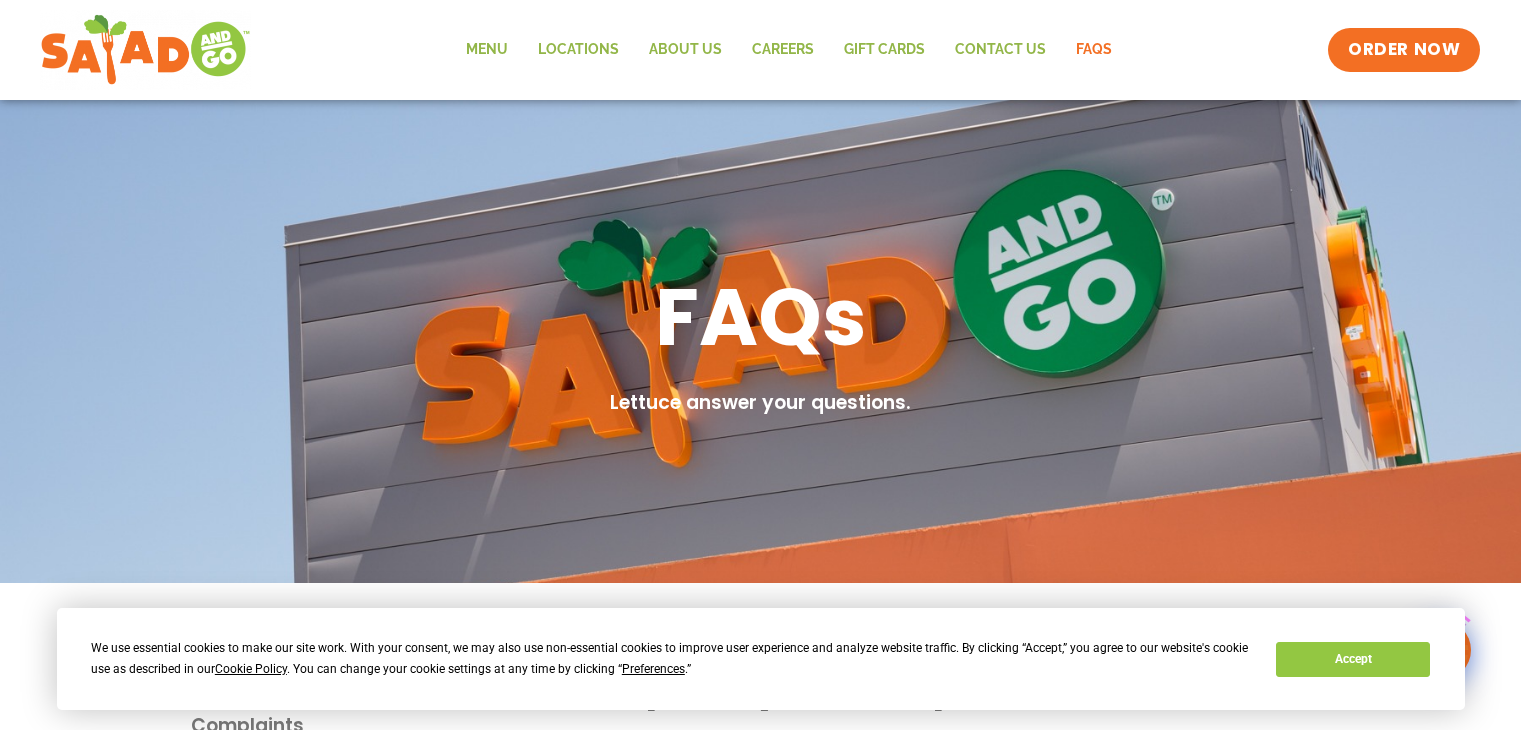 scroll, scrollTop: 0, scrollLeft: 0, axis: both 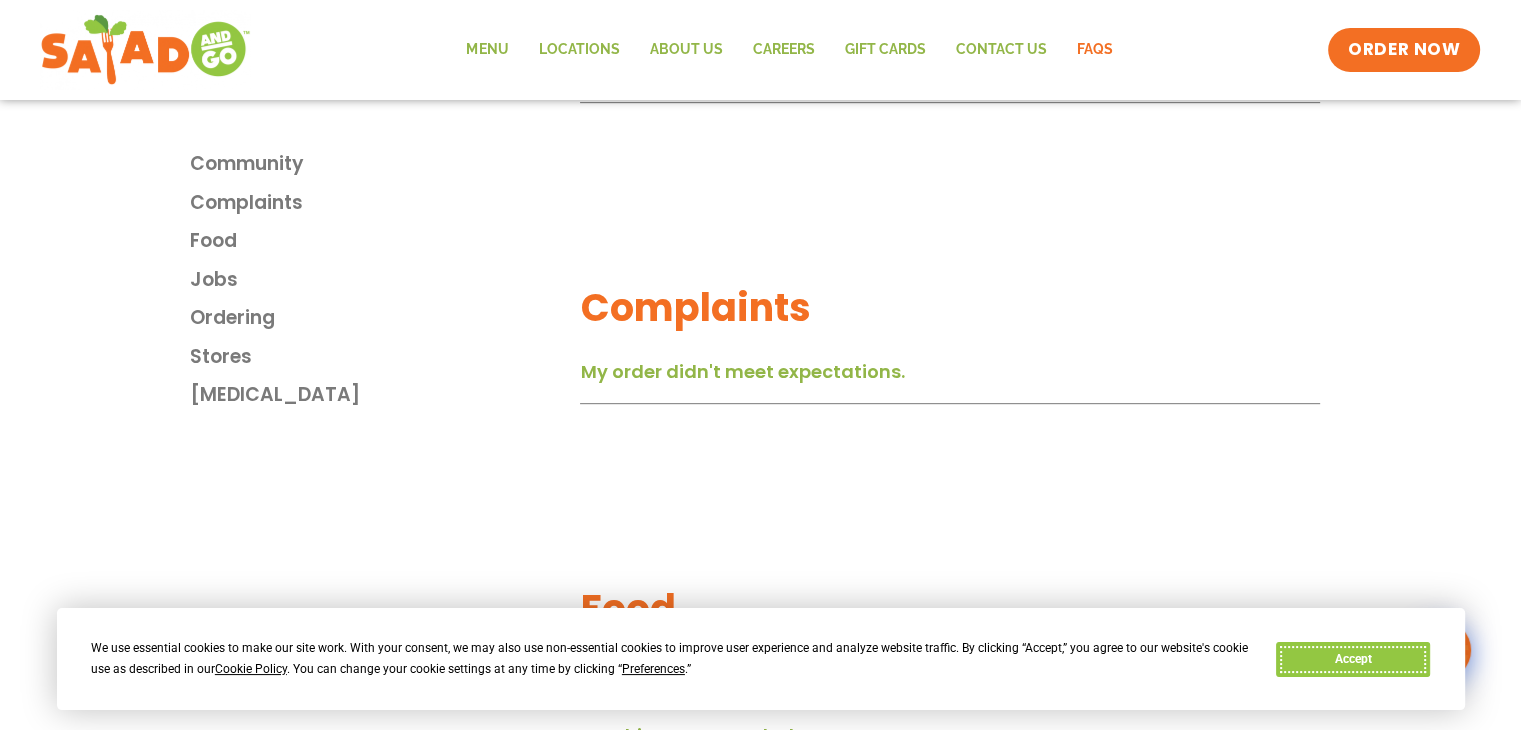 click on "Accept" at bounding box center [1353, 659] 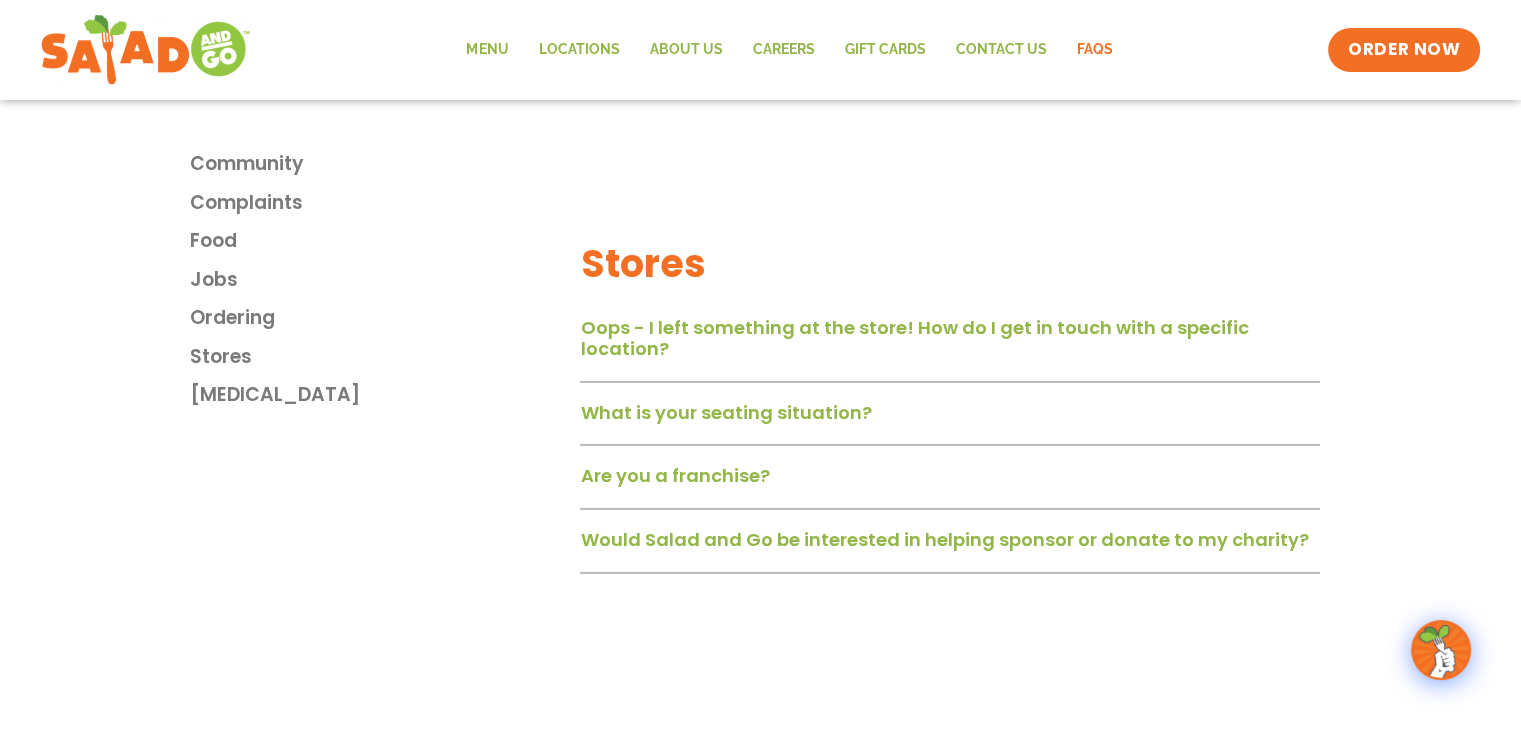 scroll, scrollTop: 2700, scrollLeft: 0, axis: vertical 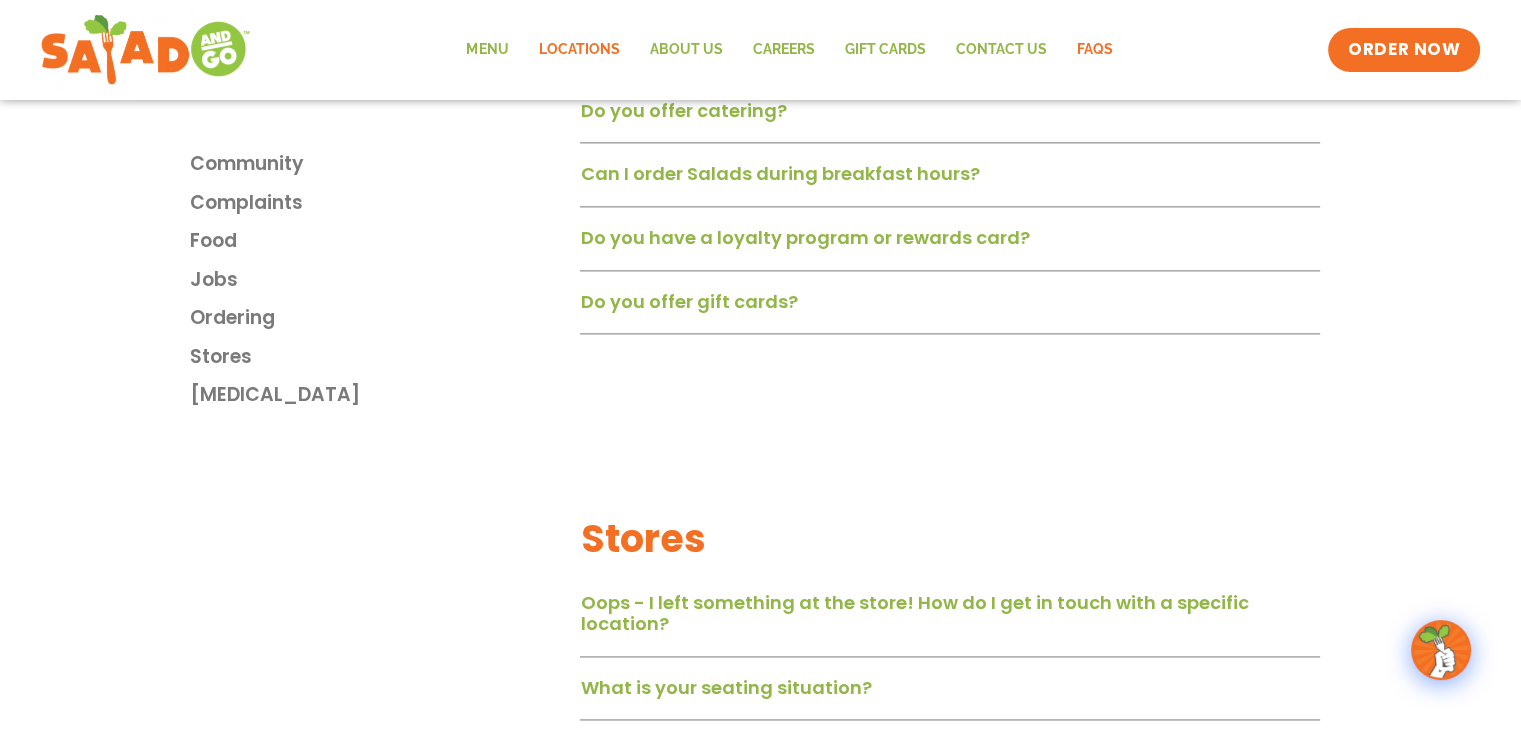 click on "Locations" 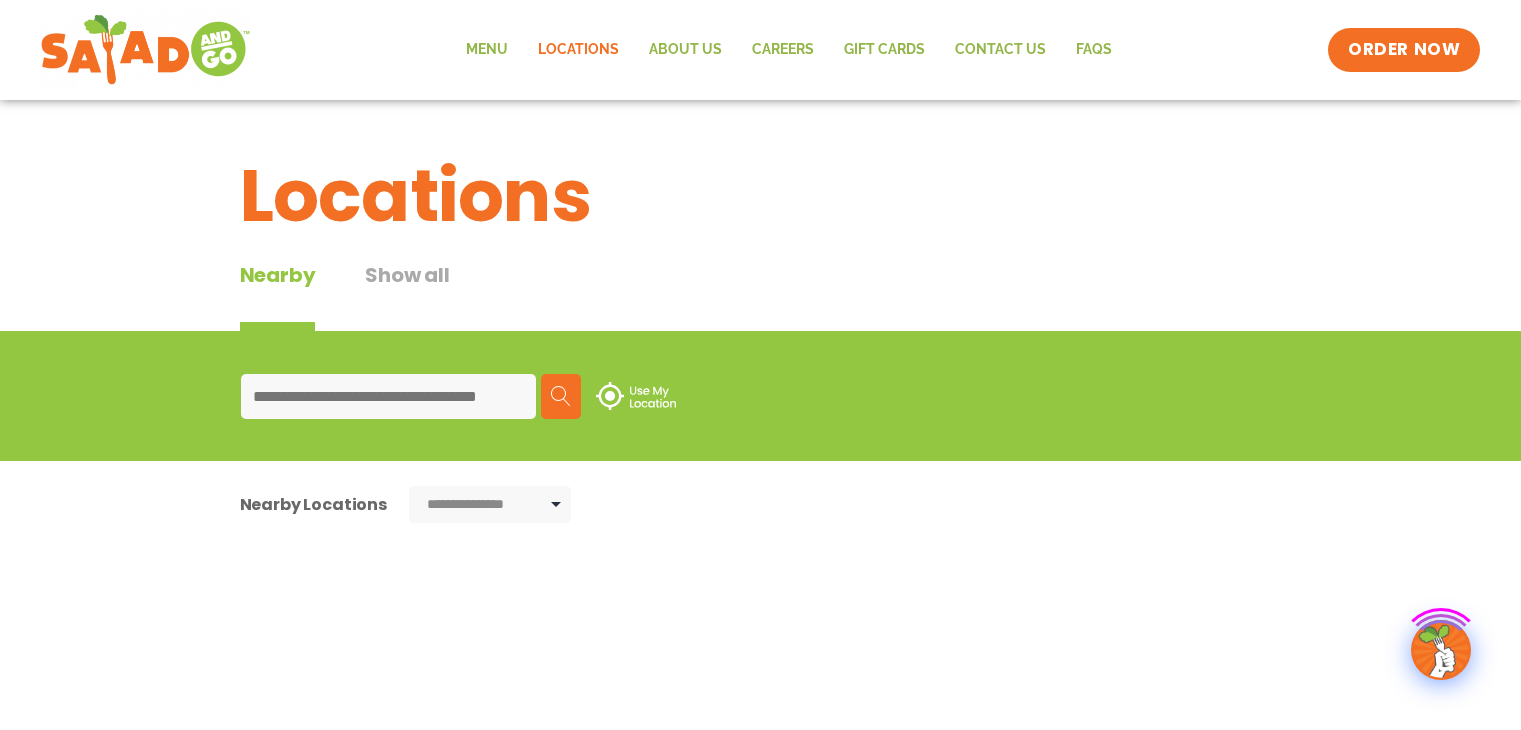 scroll, scrollTop: 0, scrollLeft: 0, axis: both 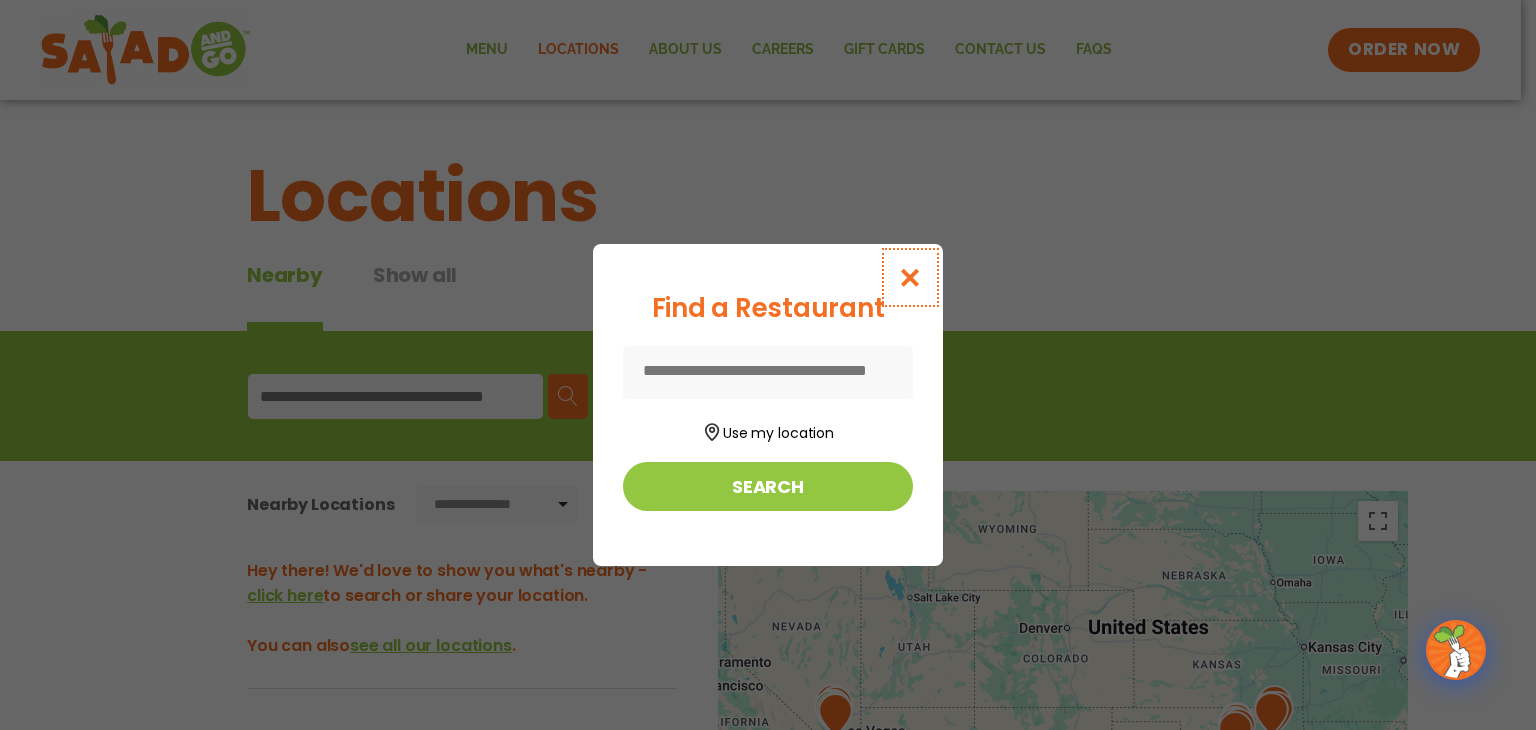 click at bounding box center (910, 277) 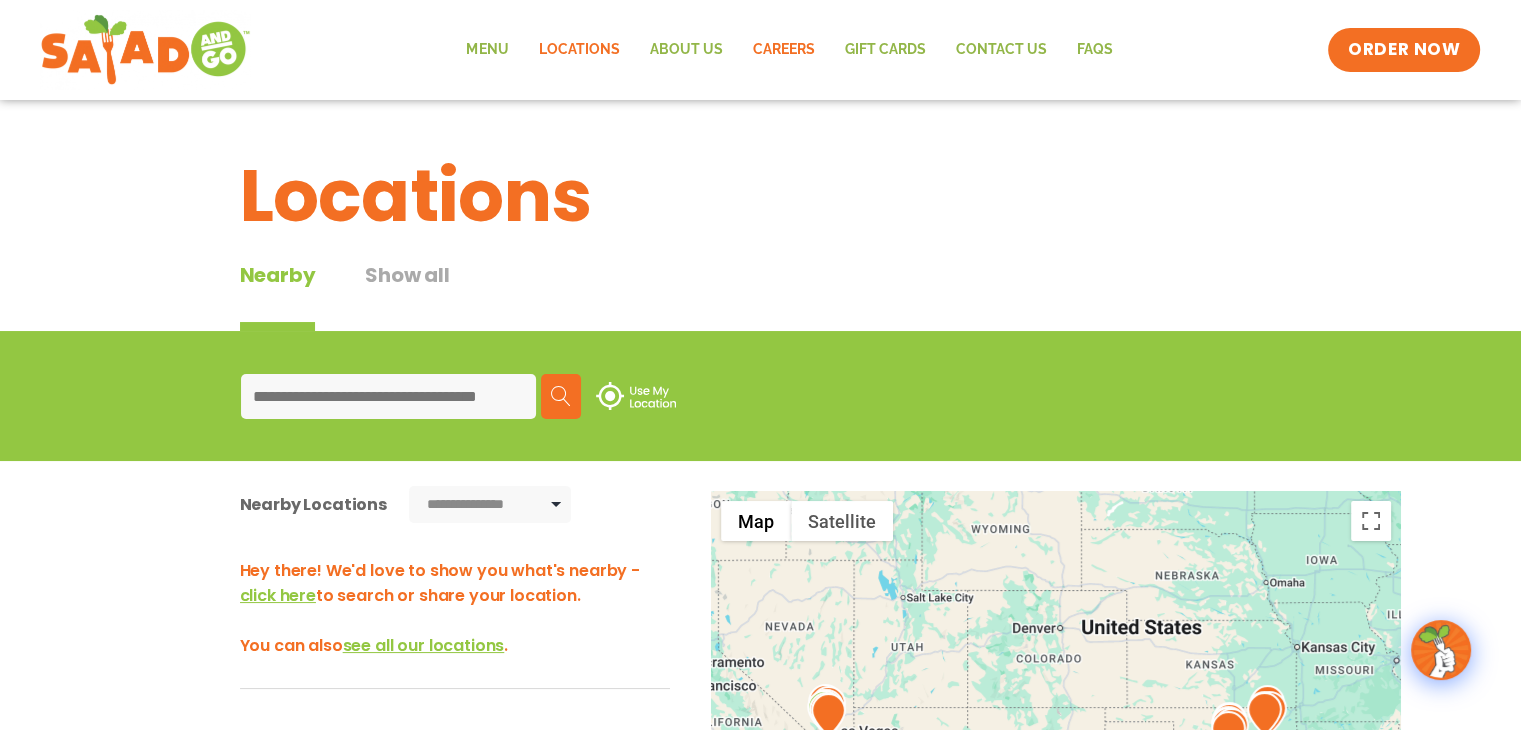 click on "Careers" 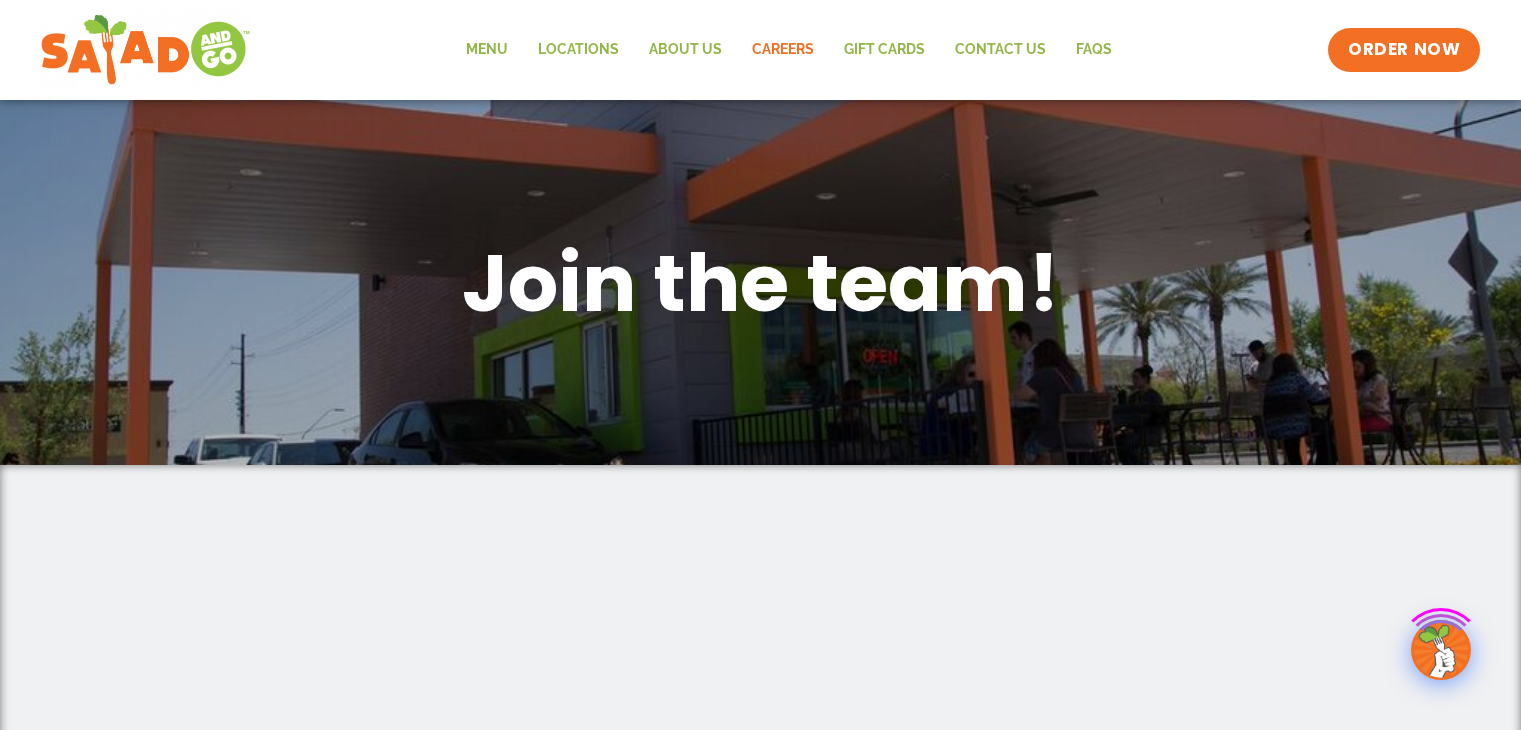 scroll, scrollTop: 0, scrollLeft: 0, axis: both 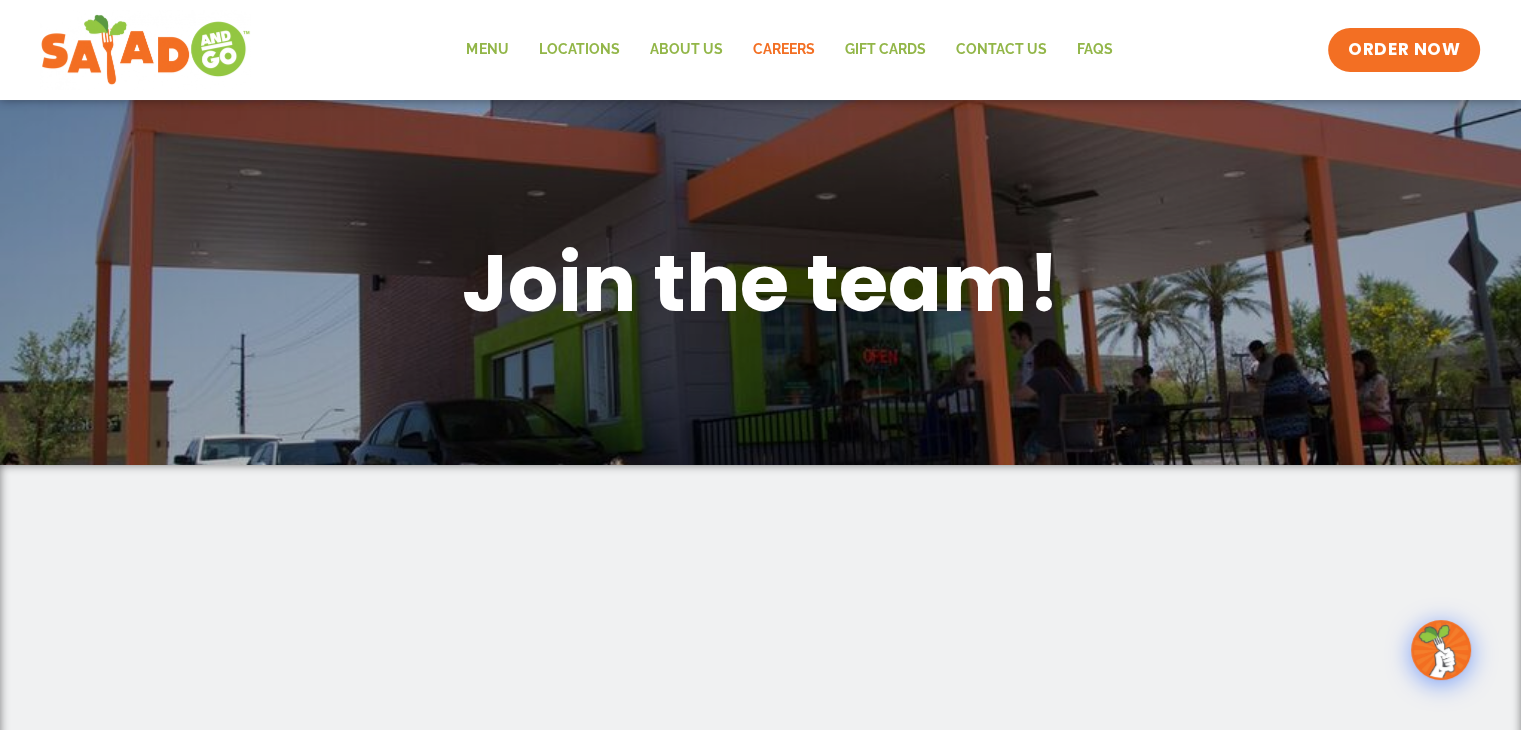 click on "Join the team!" at bounding box center (760, 282) 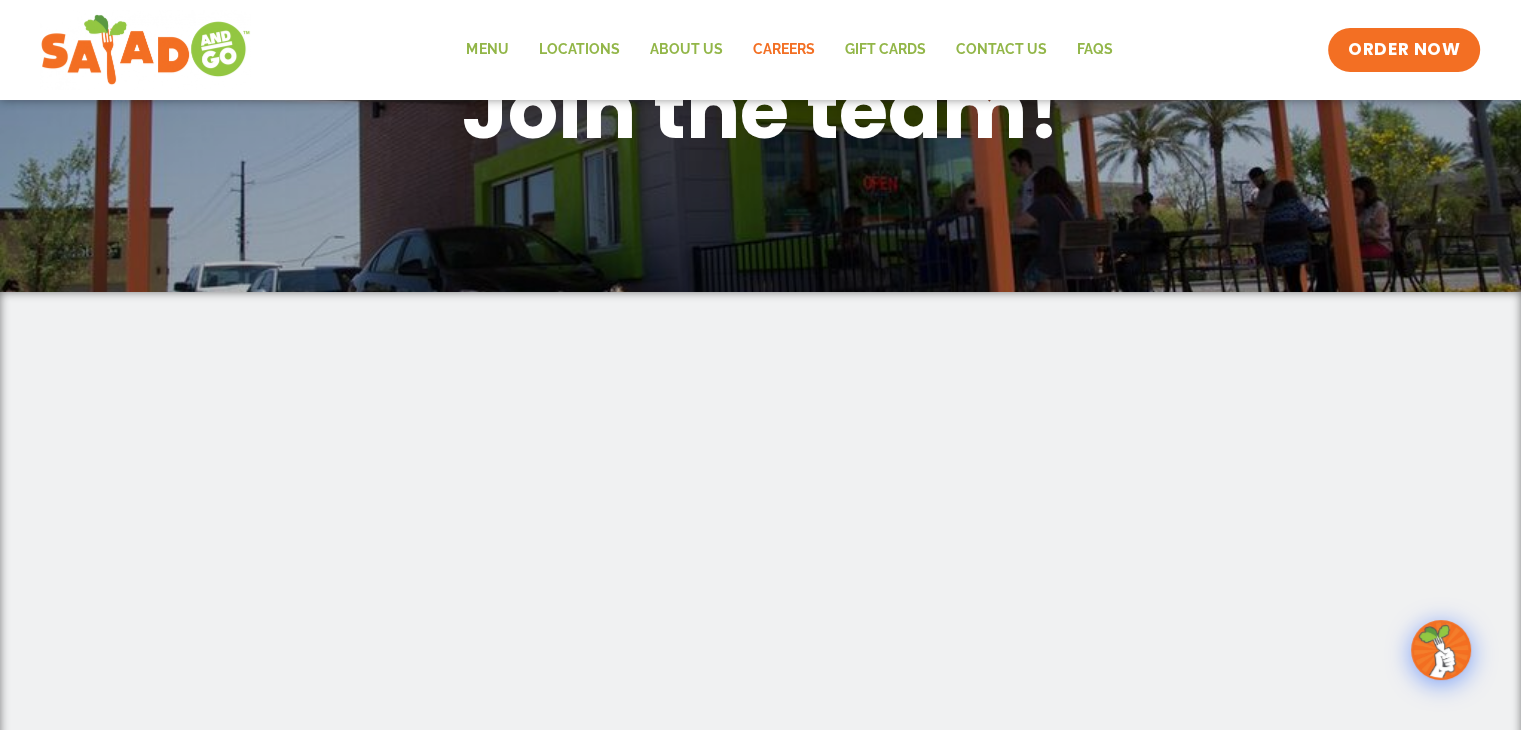 scroll, scrollTop: 0, scrollLeft: 0, axis: both 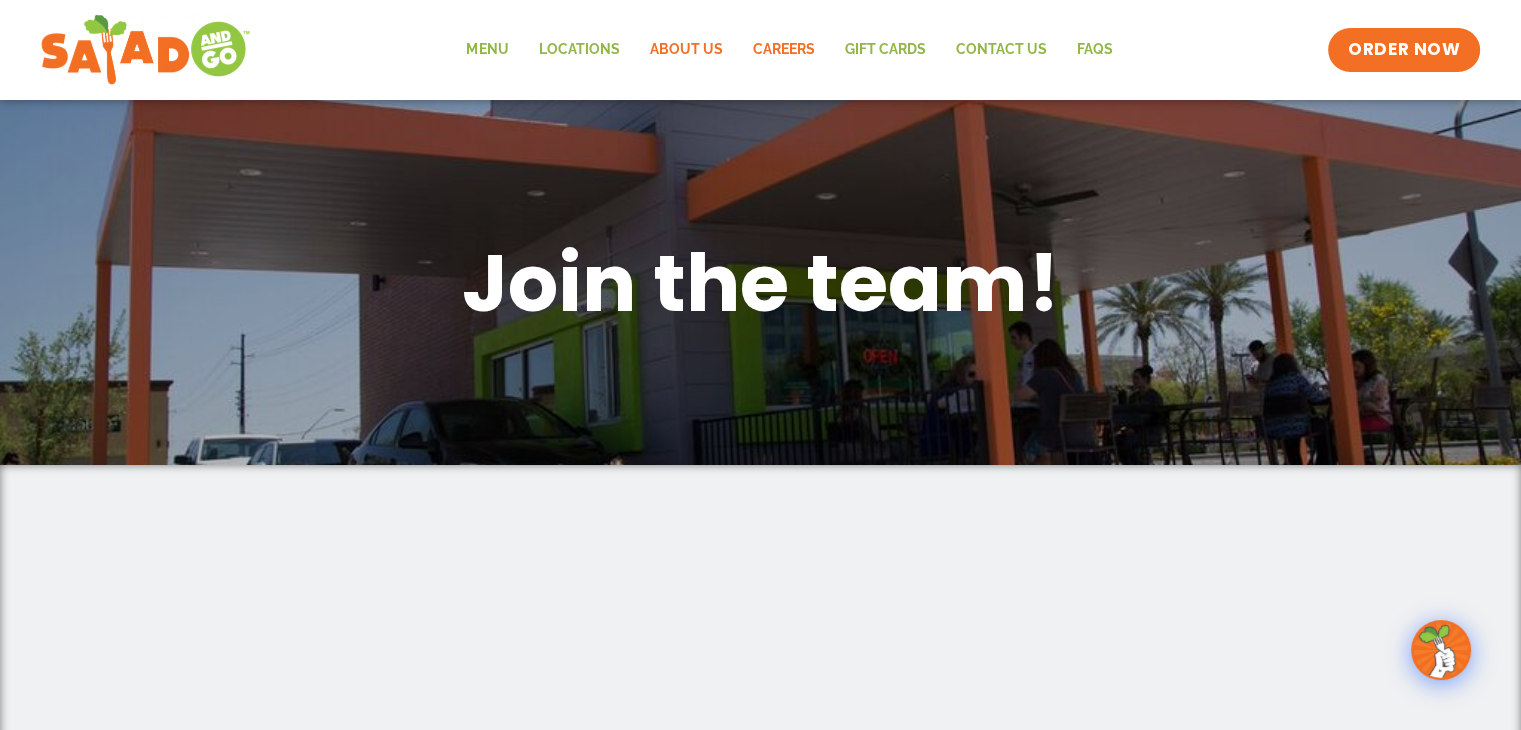 click on "About Us" 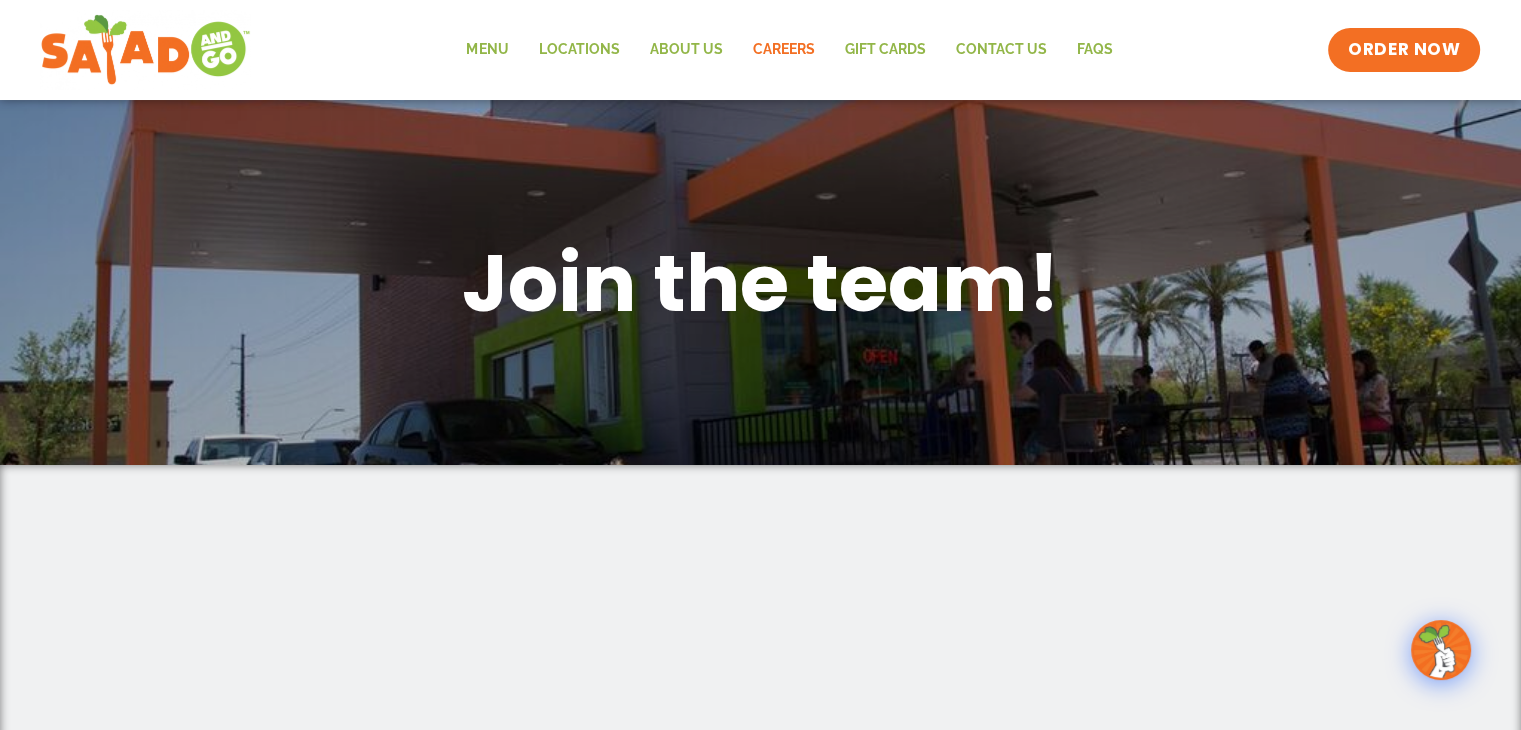 click on "Join the team!" at bounding box center [760, 282] 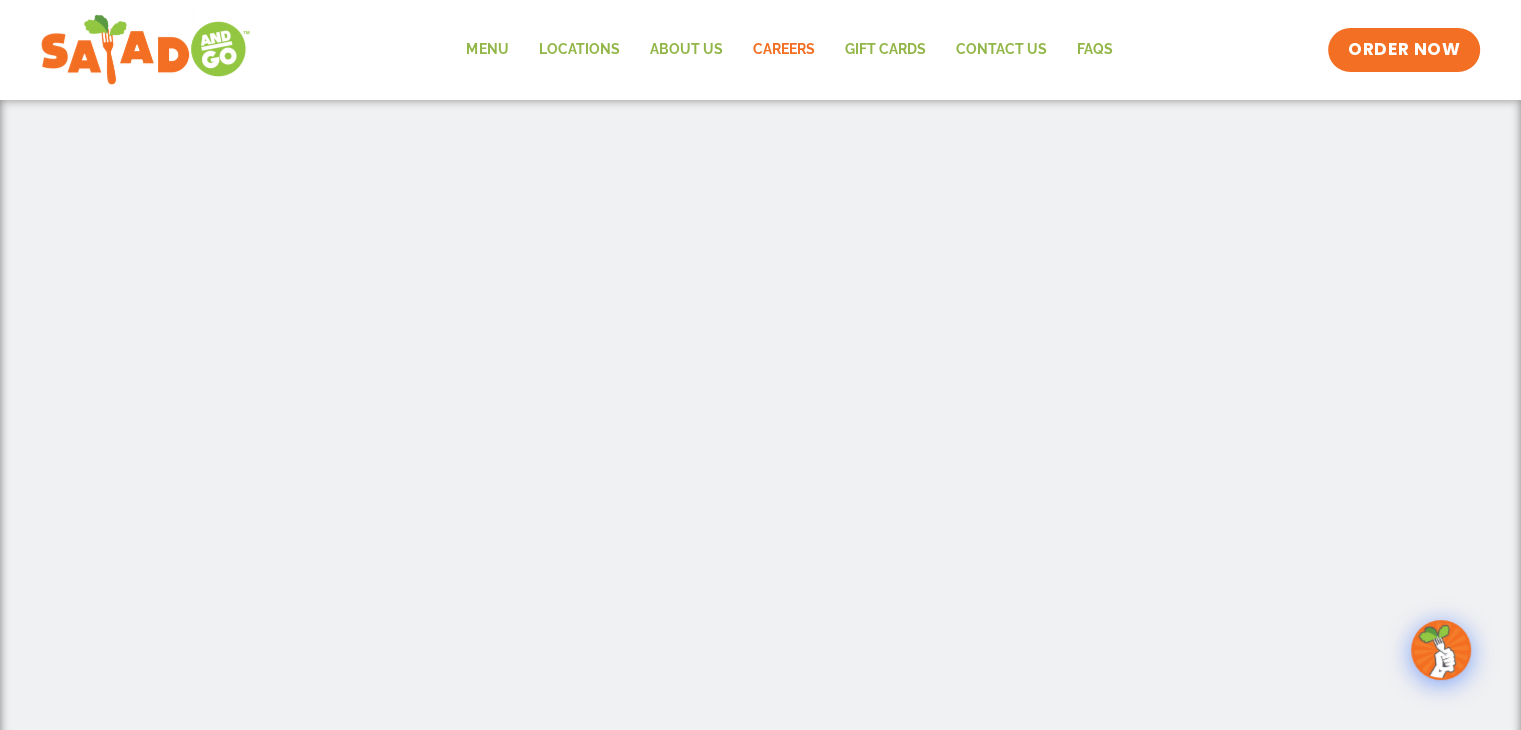 scroll, scrollTop: 600, scrollLeft: 0, axis: vertical 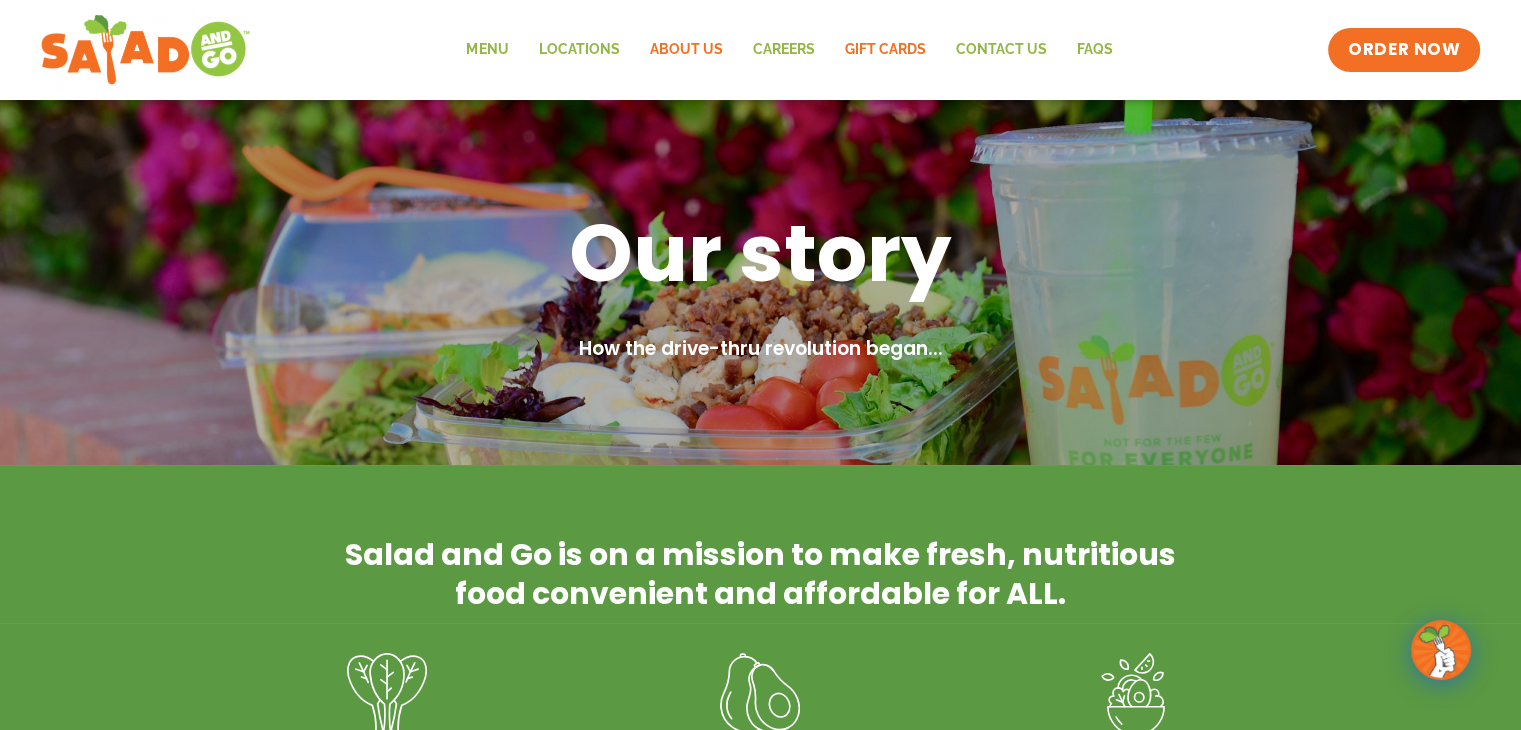 click on "GIFT CARDS" 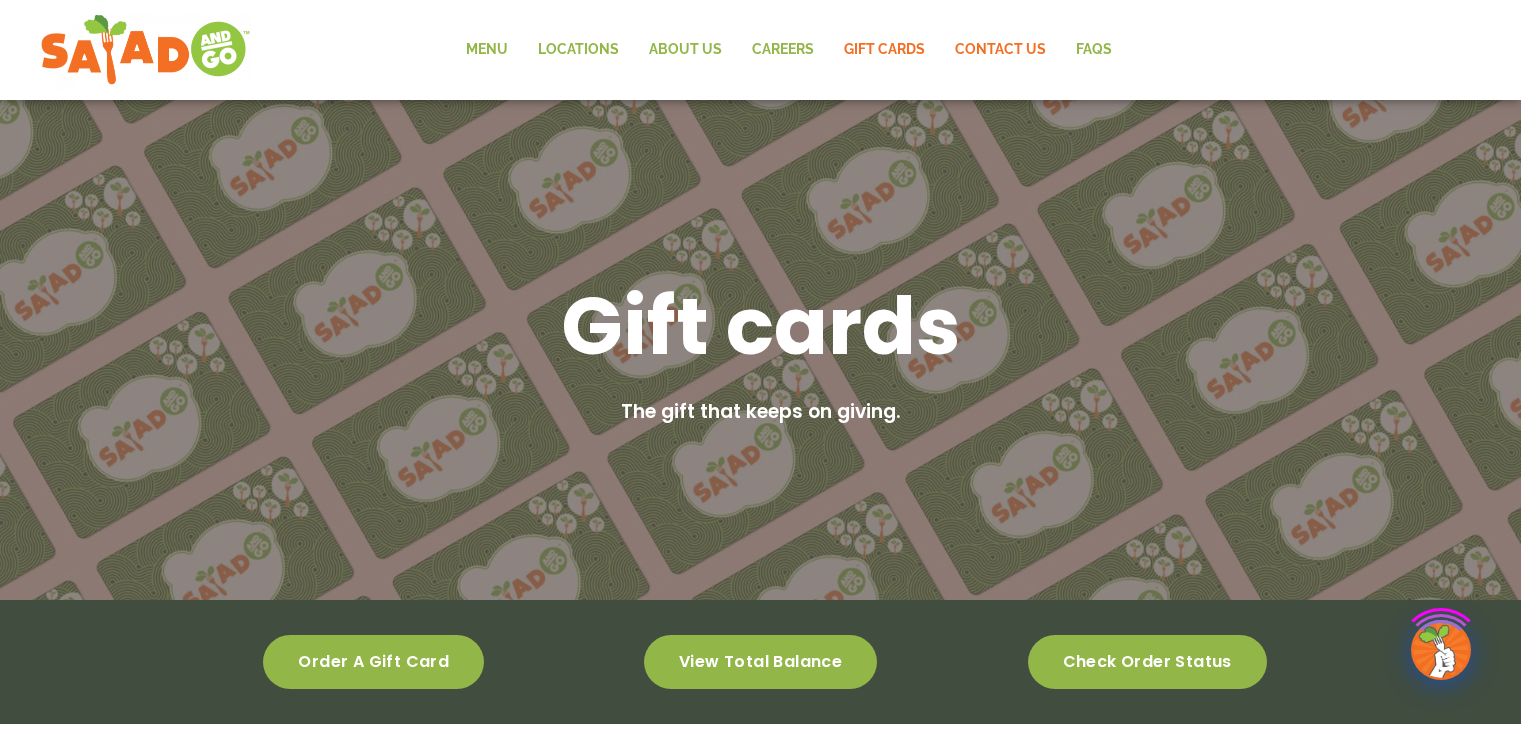 scroll, scrollTop: 0, scrollLeft: 0, axis: both 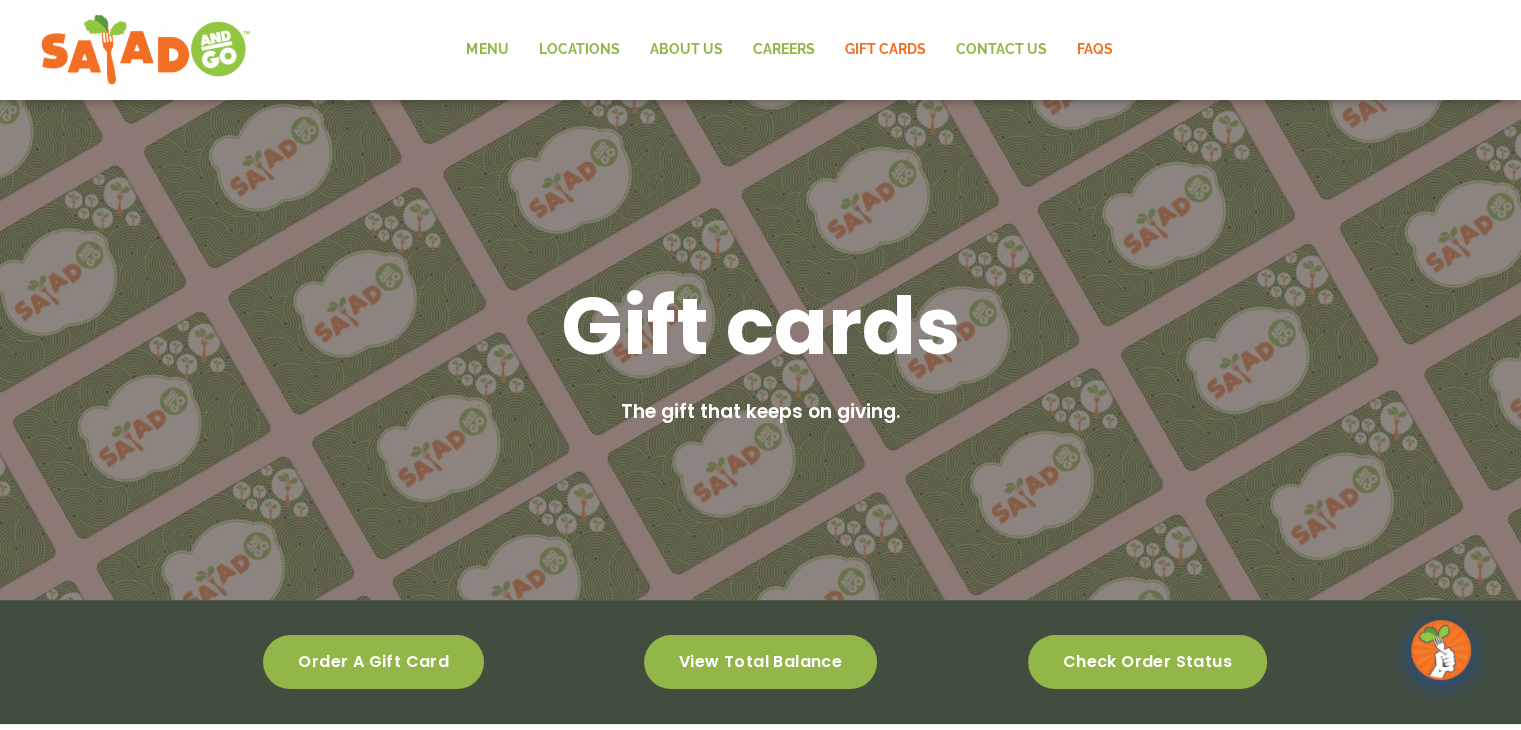 click on "FAQs" 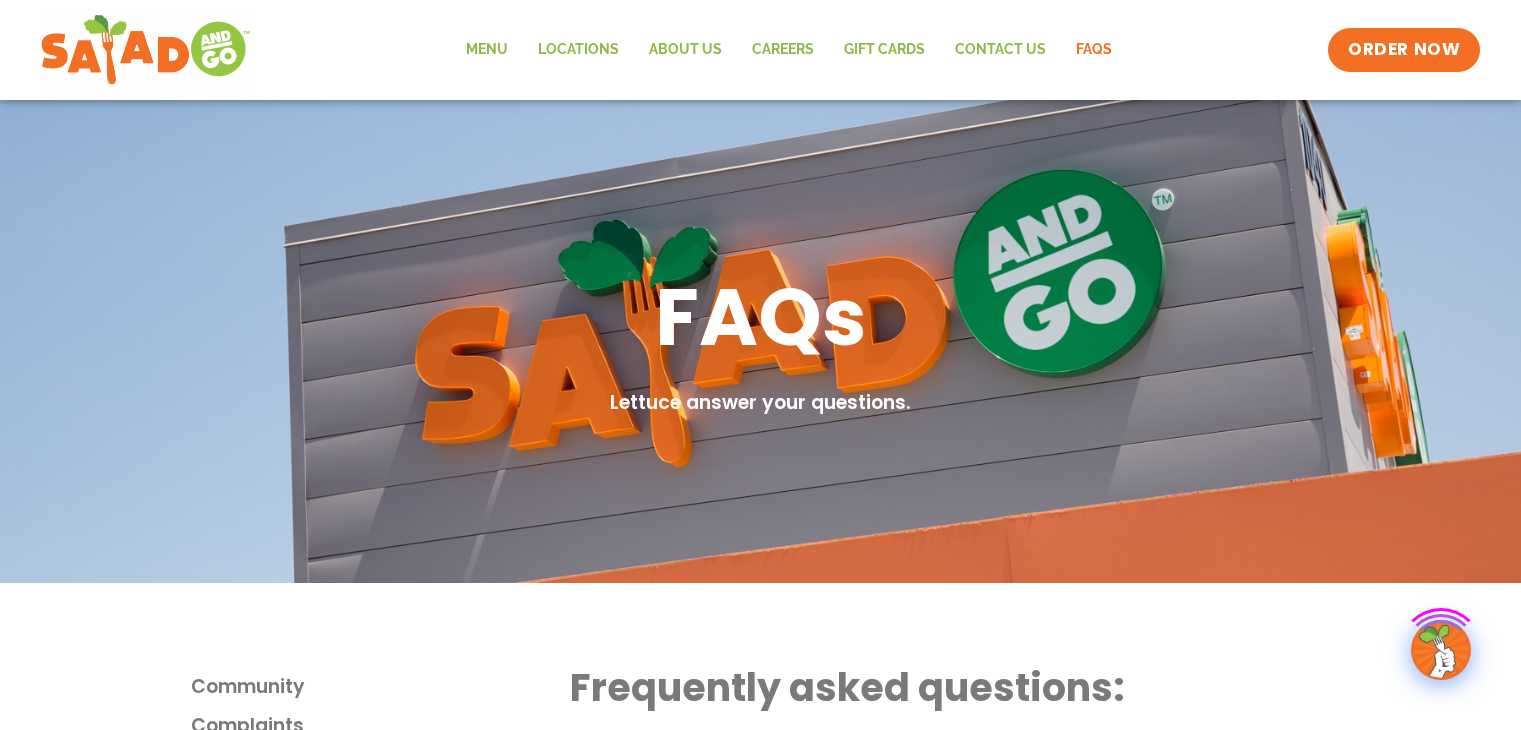 scroll, scrollTop: 0, scrollLeft: 0, axis: both 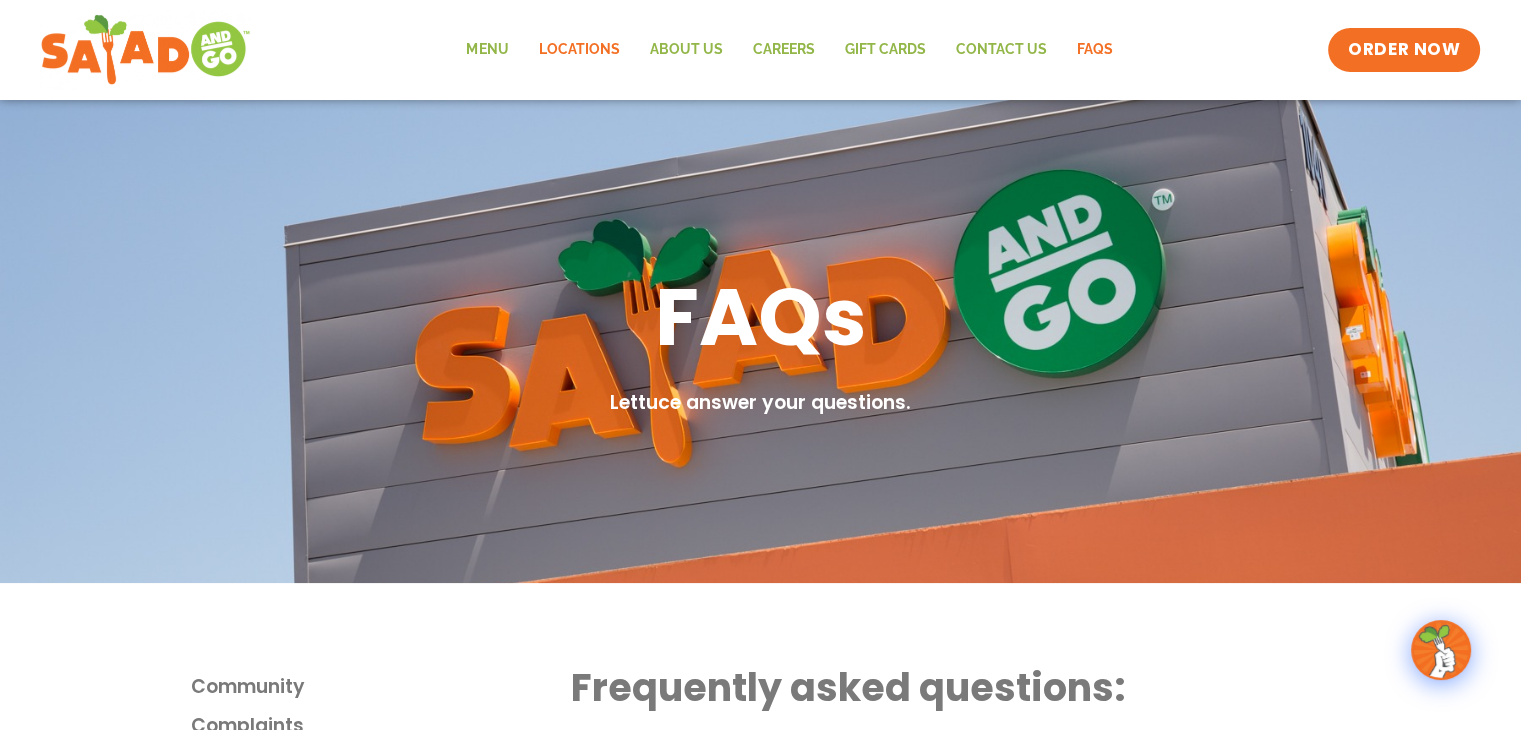 click on "Locations" 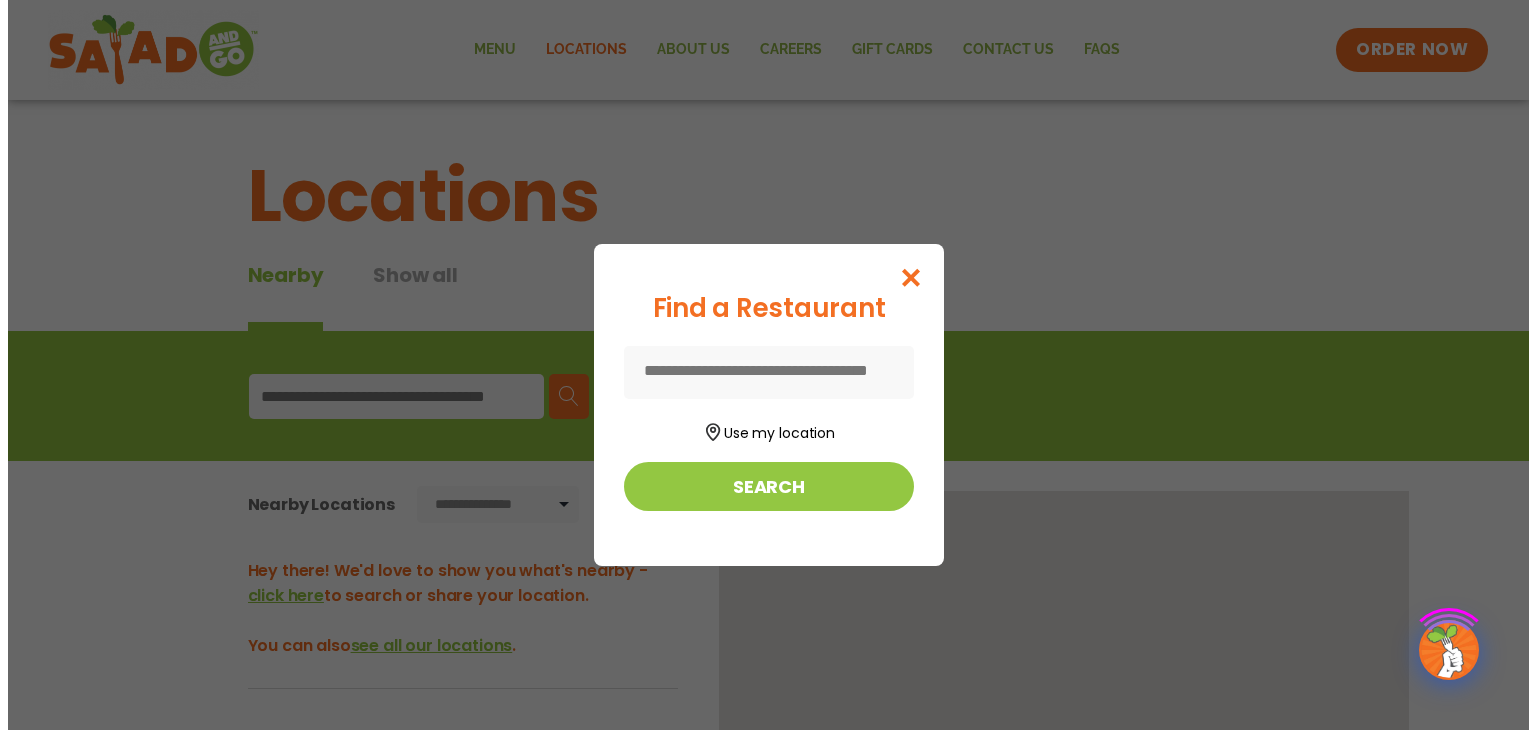 scroll, scrollTop: 0, scrollLeft: 0, axis: both 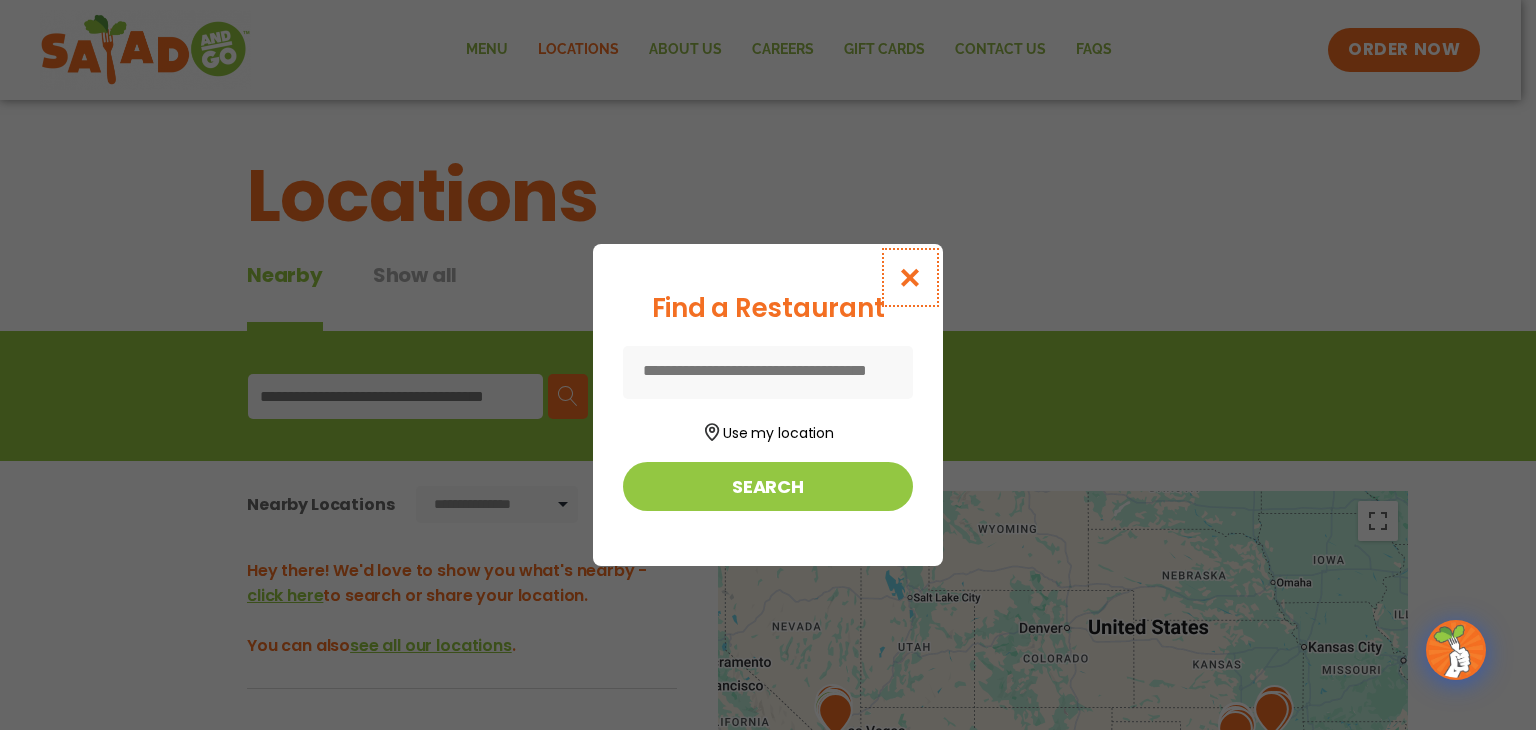 click at bounding box center (910, 277) 